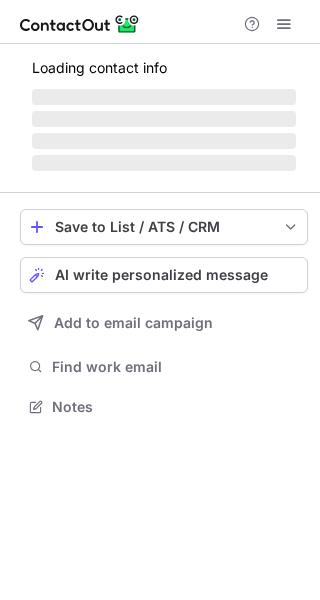 scroll, scrollTop: 0, scrollLeft: 0, axis: both 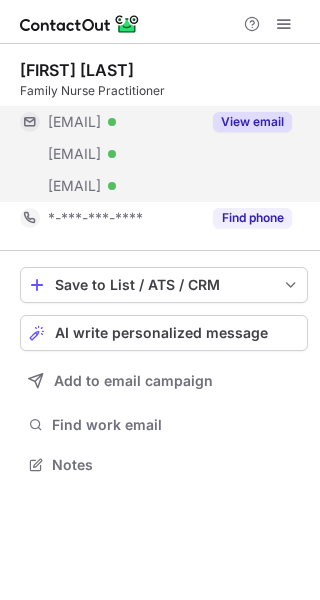 click on "View email" at bounding box center (252, 122) 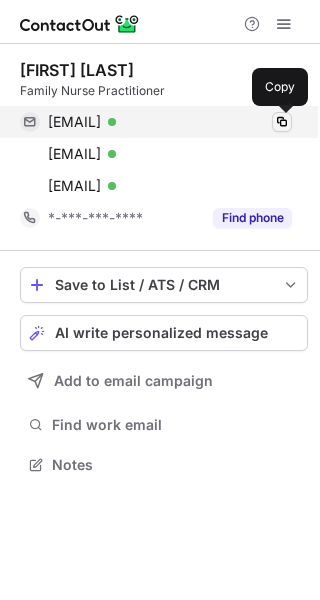 click at bounding box center (282, 122) 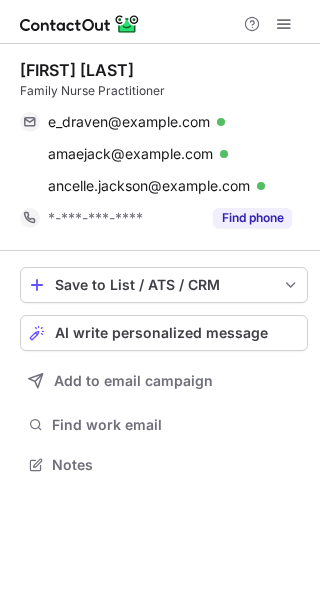 scroll, scrollTop: 0, scrollLeft: 0, axis: both 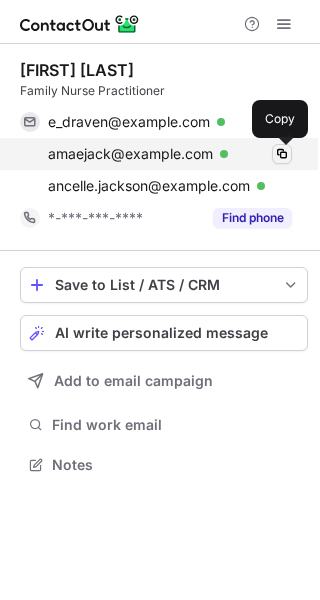 click at bounding box center [282, 154] 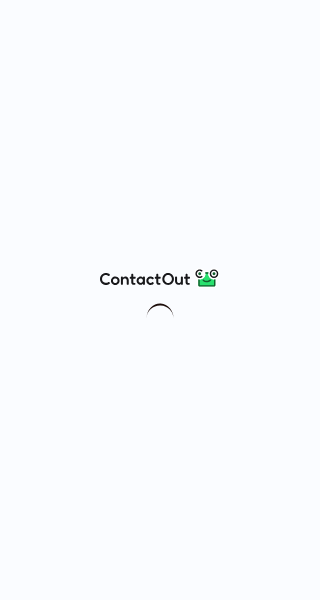 scroll, scrollTop: 0, scrollLeft: 0, axis: both 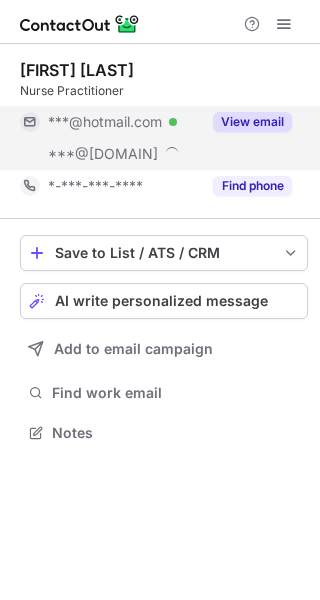 click on "View email" at bounding box center (246, 122) 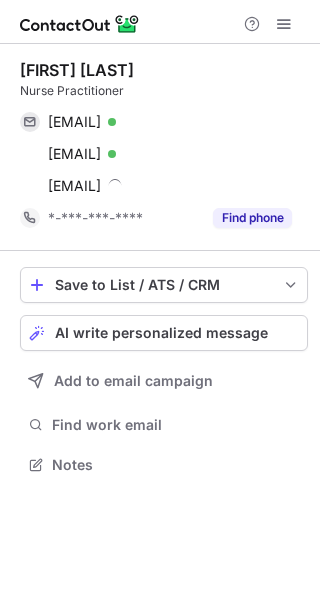scroll, scrollTop: 9, scrollLeft: 10, axis: both 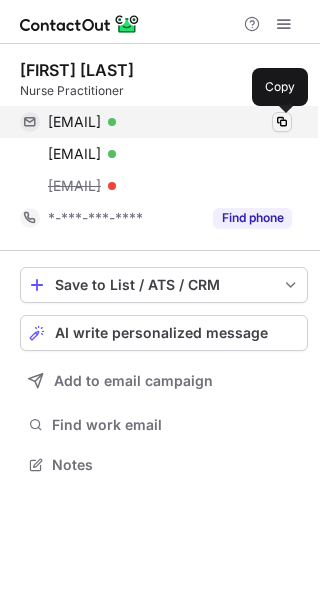 click at bounding box center [282, 122] 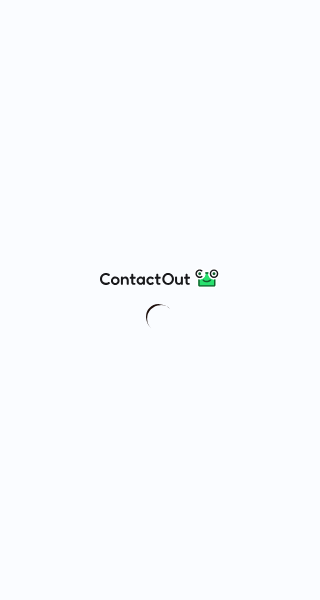 scroll, scrollTop: 0, scrollLeft: 0, axis: both 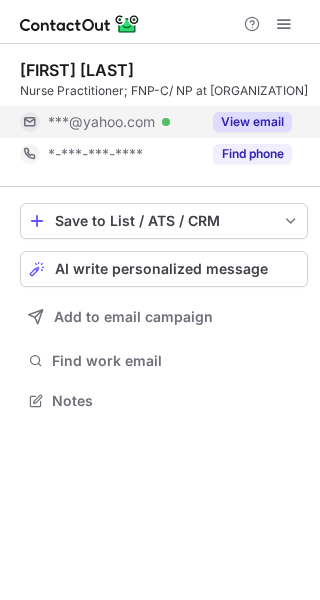 click on "View email" at bounding box center [252, 122] 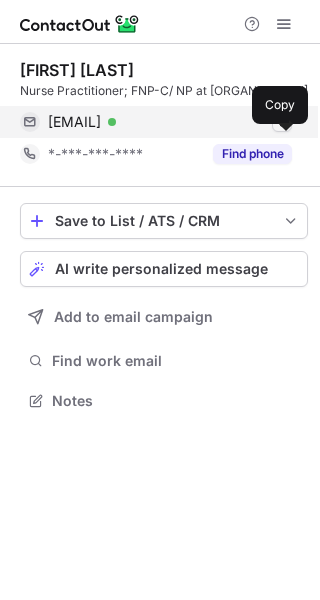 click at bounding box center (282, 122) 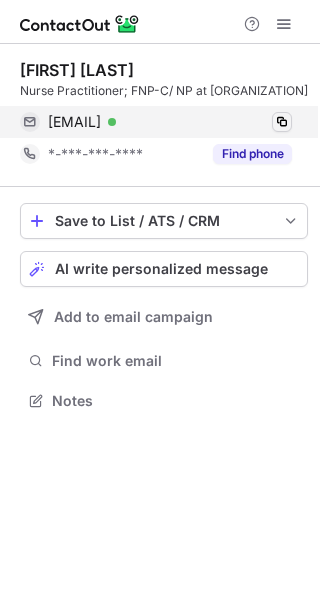 click at bounding box center [282, 122] 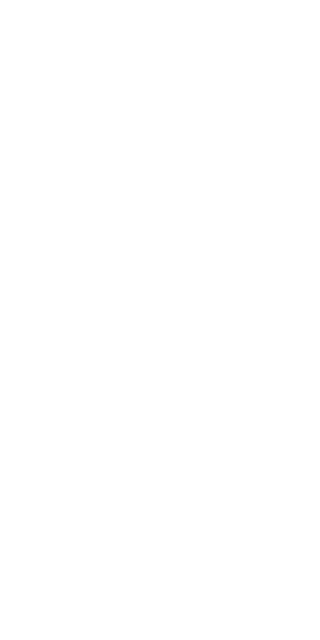 scroll, scrollTop: 0, scrollLeft: 0, axis: both 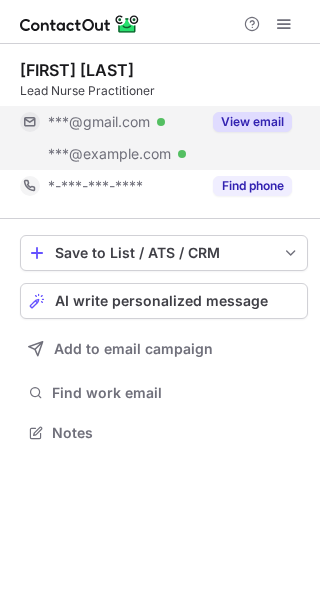 click on "View email" at bounding box center (252, 122) 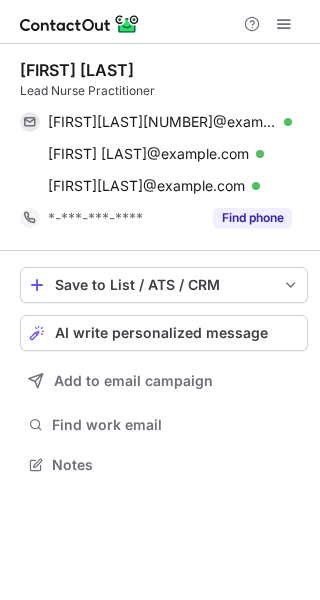 scroll, scrollTop: 9, scrollLeft: 10, axis: both 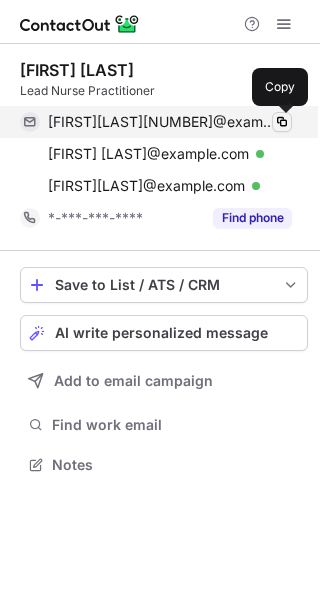 click at bounding box center [282, 122] 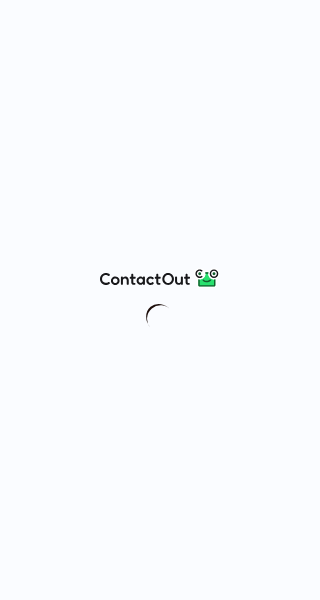 scroll, scrollTop: 0, scrollLeft: 0, axis: both 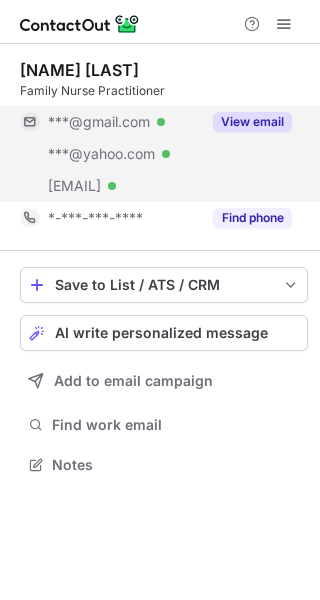 click on "View email" at bounding box center (246, 122) 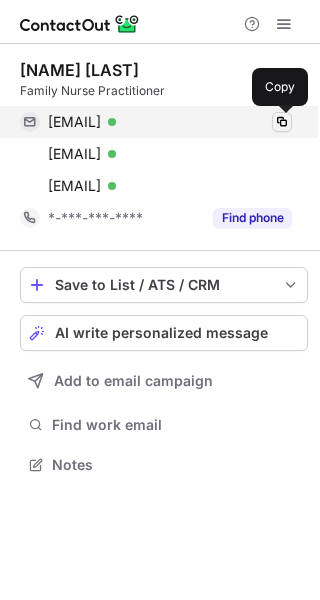 click at bounding box center (282, 122) 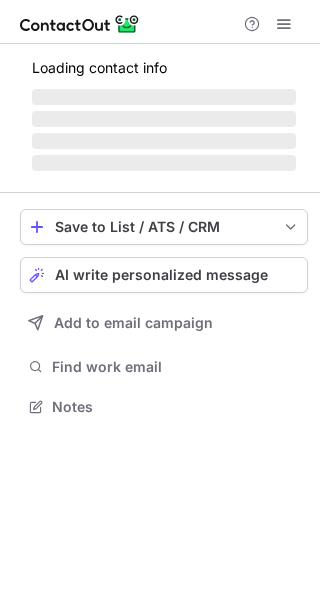 scroll, scrollTop: 0, scrollLeft: 0, axis: both 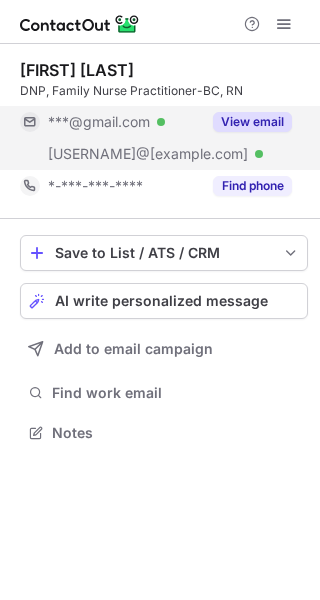 click on "View email" at bounding box center (252, 122) 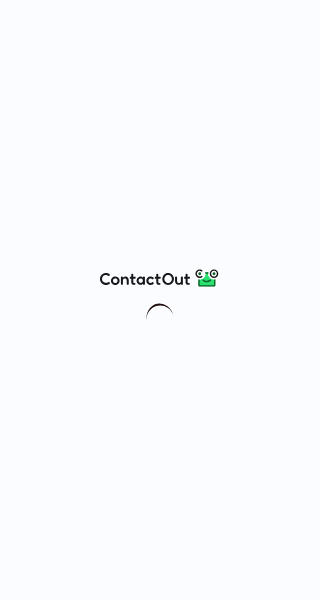 scroll, scrollTop: 0, scrollLeft: 0, axis: both 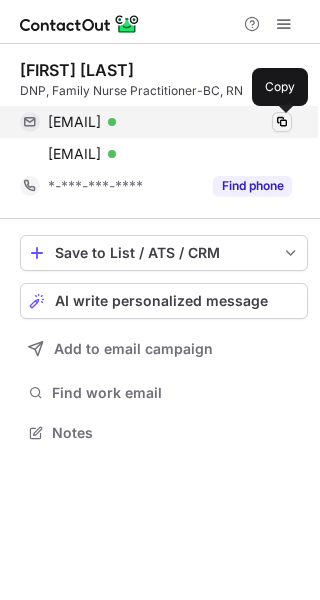 click at bounding box center [282, 122] 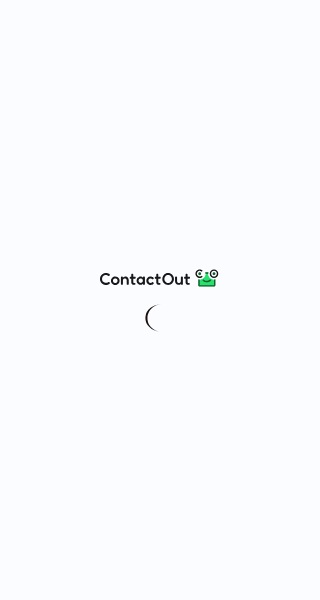 scroll, scrollTop: 0, scrollLeft: 0, axis: both 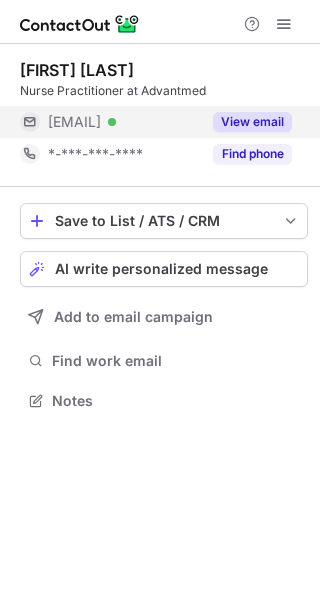 click on "View email" at bounding box center [252, 122] 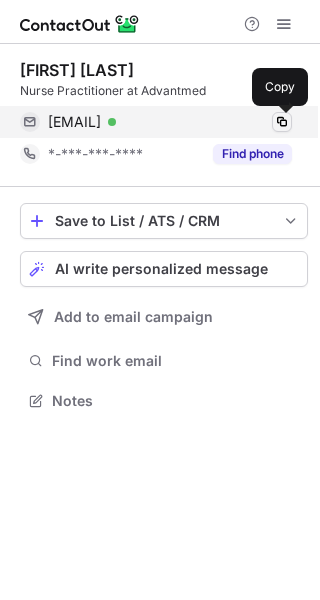 click at bounding box center [282, 122] 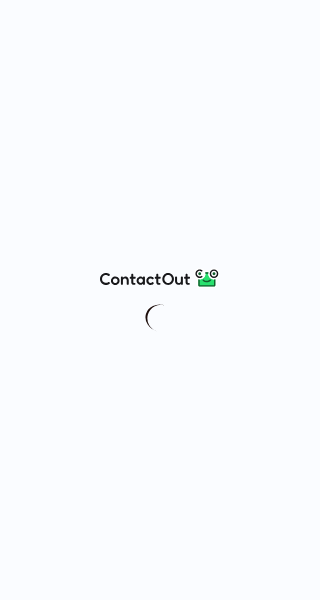 scroll, scrollTop: 0, scrollLeft: 0, axis: both 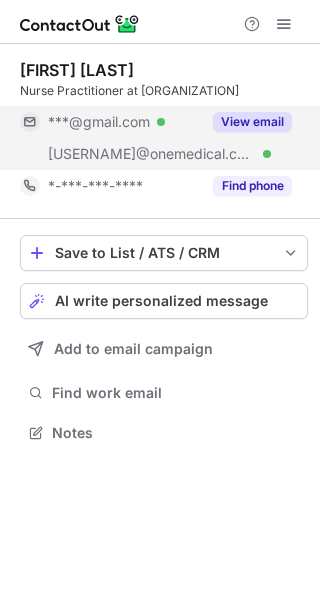 click on "View email" at bounding box center (252, 122) 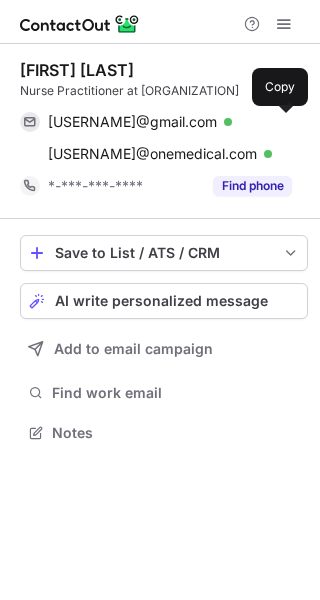 click at bounding box center (282, 122) 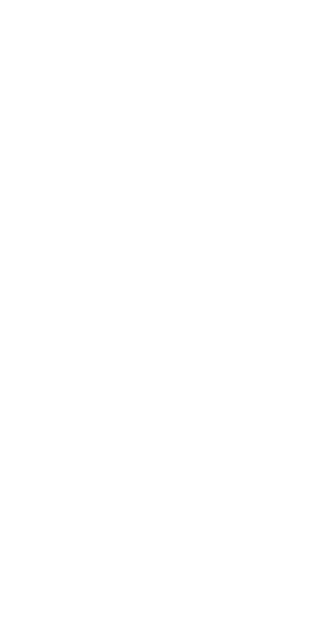 scroll, scrollTop: 0, scrollLeft: 0, axis: both 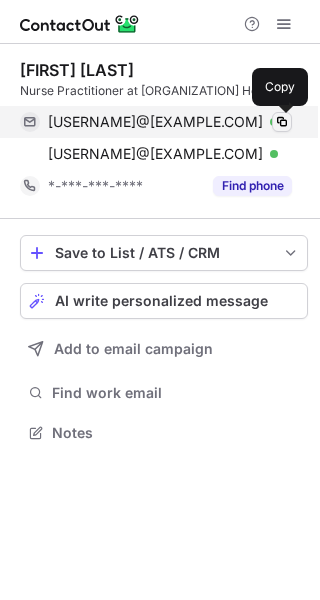 click at bounding box center (282, 122) 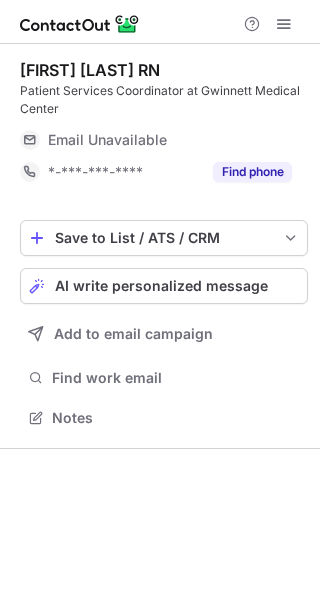 scroll, scrollTop: 0, scrollLeft: 0, axis: both 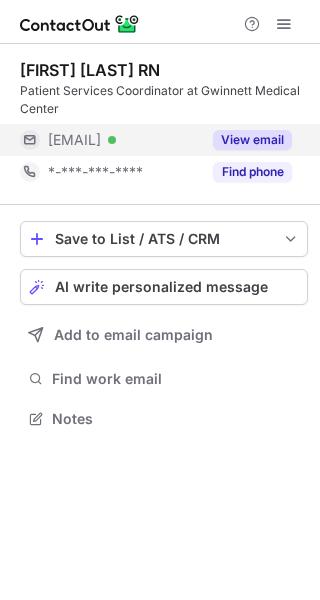 click on "View email" at bounding box center (252, 140) 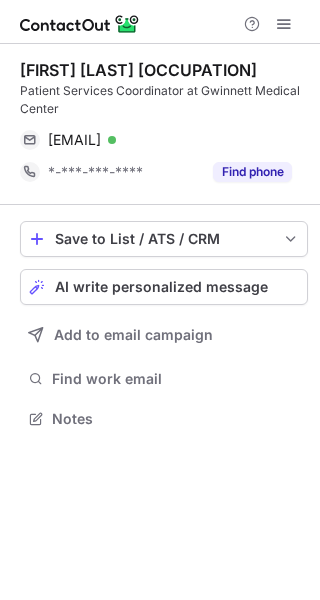 scroll, scrollTop: 0, scrollLeft: 0, axis: both 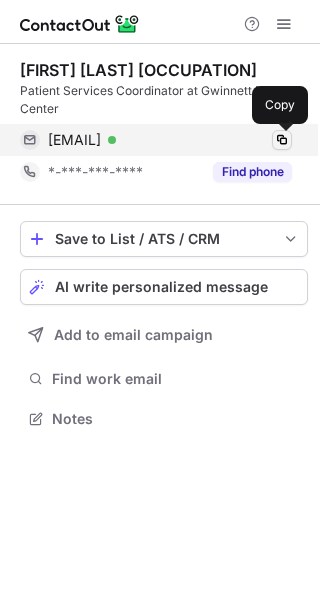 click at bounding box center [282, 140] 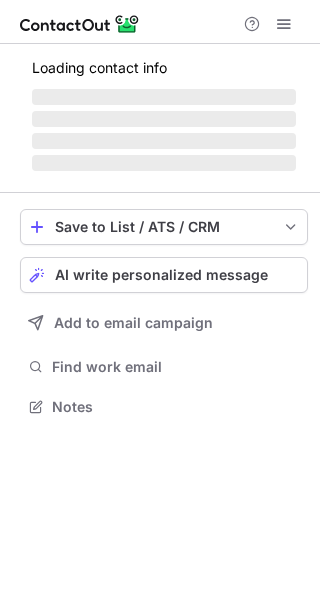 scroll, scrollTop: 0, scrollLeft: 0, axis: both 